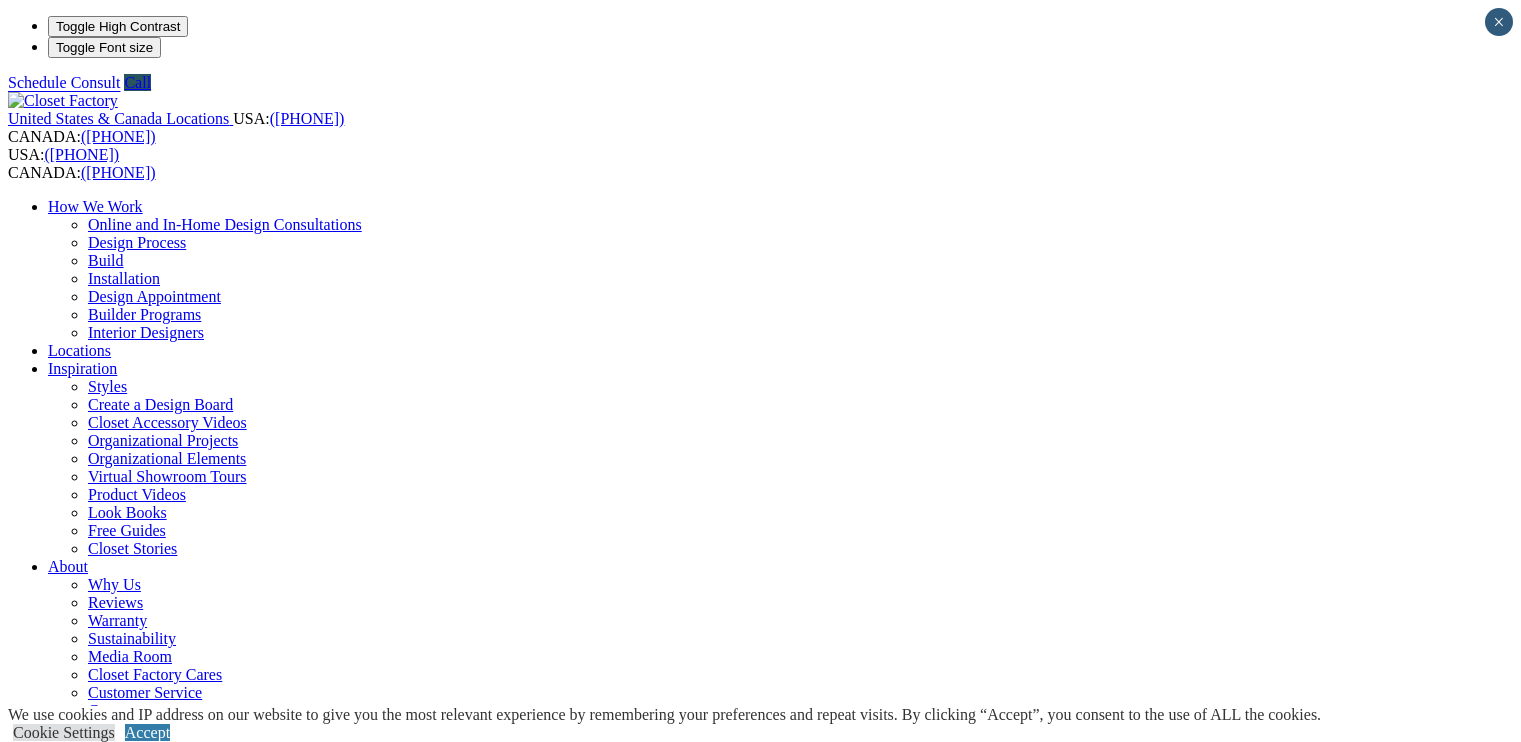 scroll, scrollTop: 0, scrollLeft: 0, axis: both 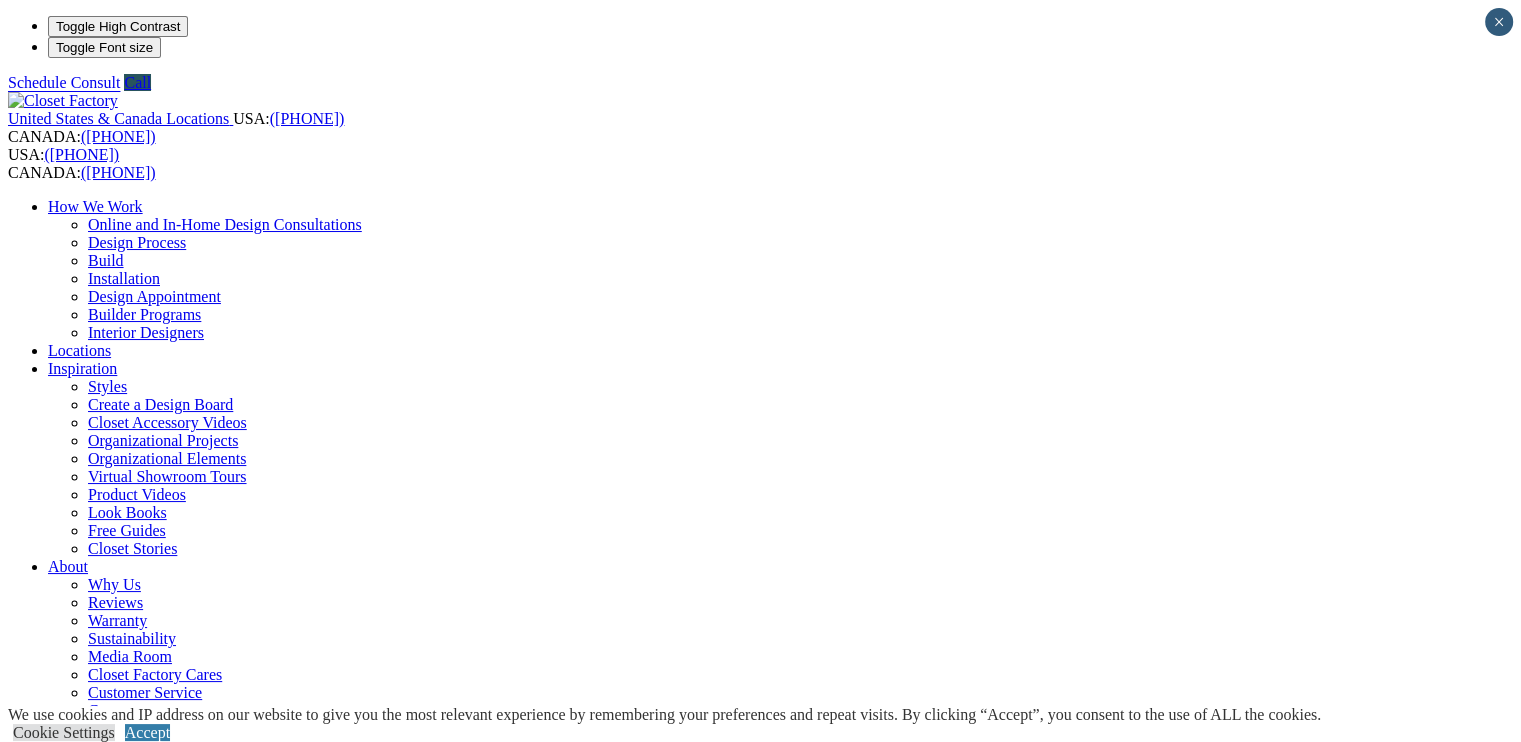 drag, startPoint x: 945, startPoint y: 293, endPoint x: 790, endPoint y: 275, distance: 156.04166 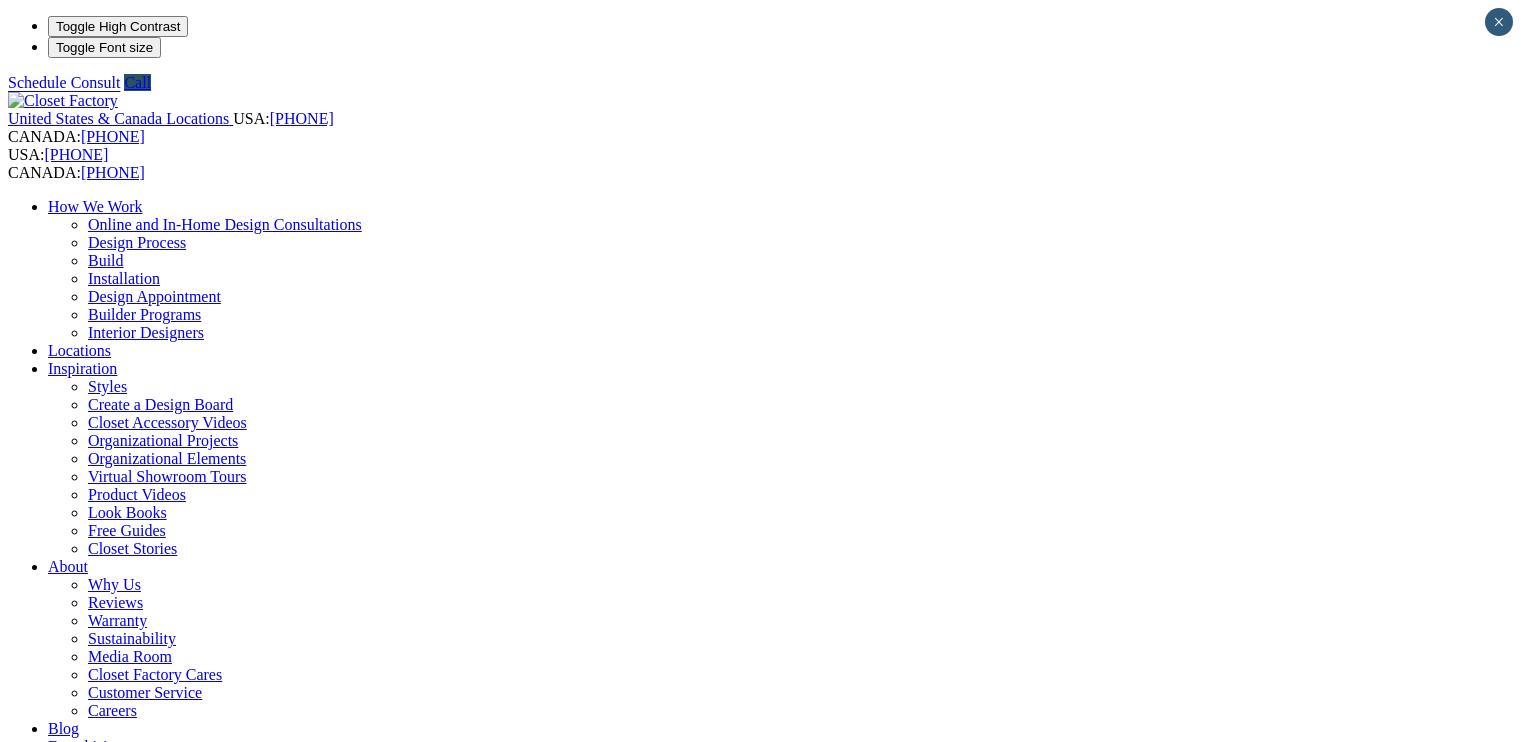 scroll, scrollTop: 0, scrollLeft: 0, axis: both 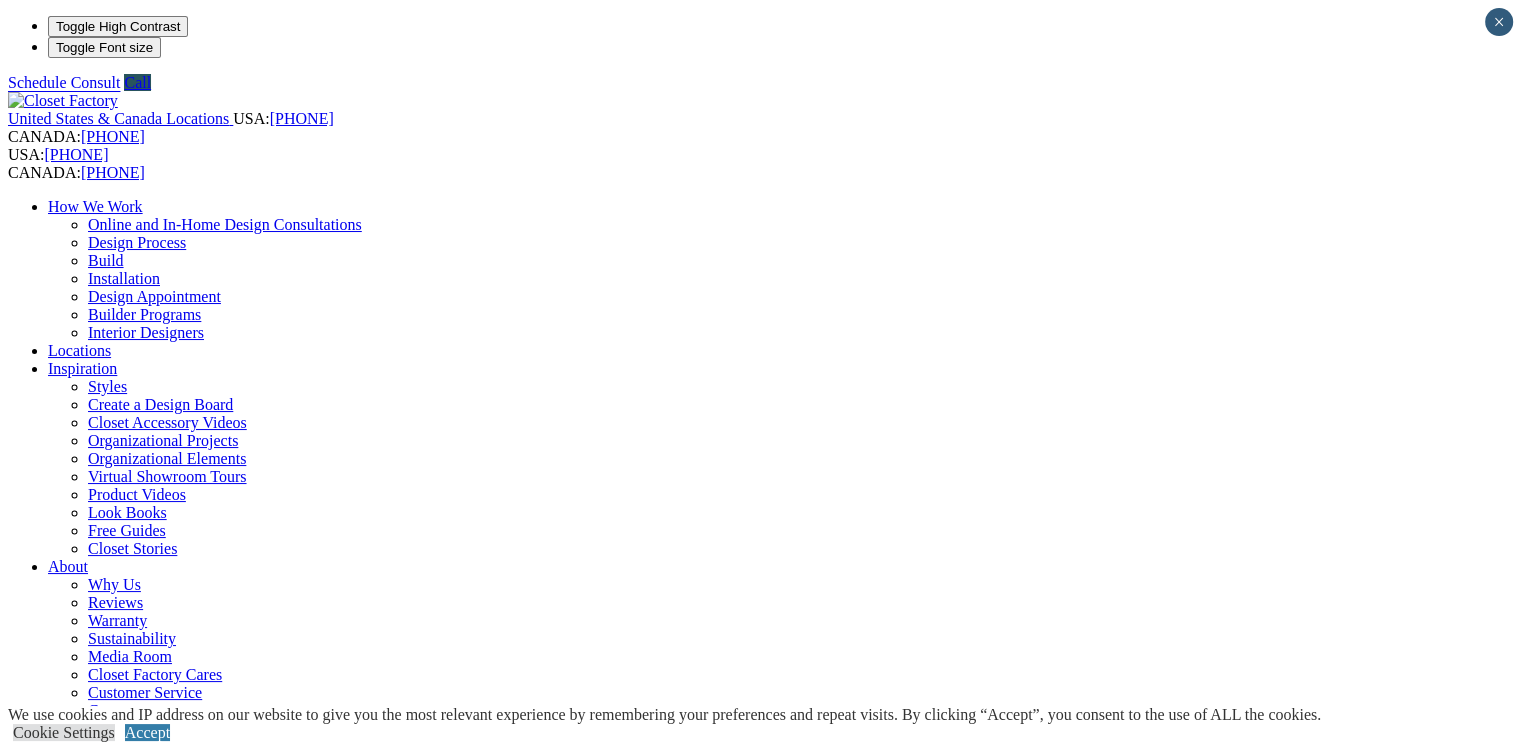 click on "Dressing Rooms" at bounding box center [141, 868] 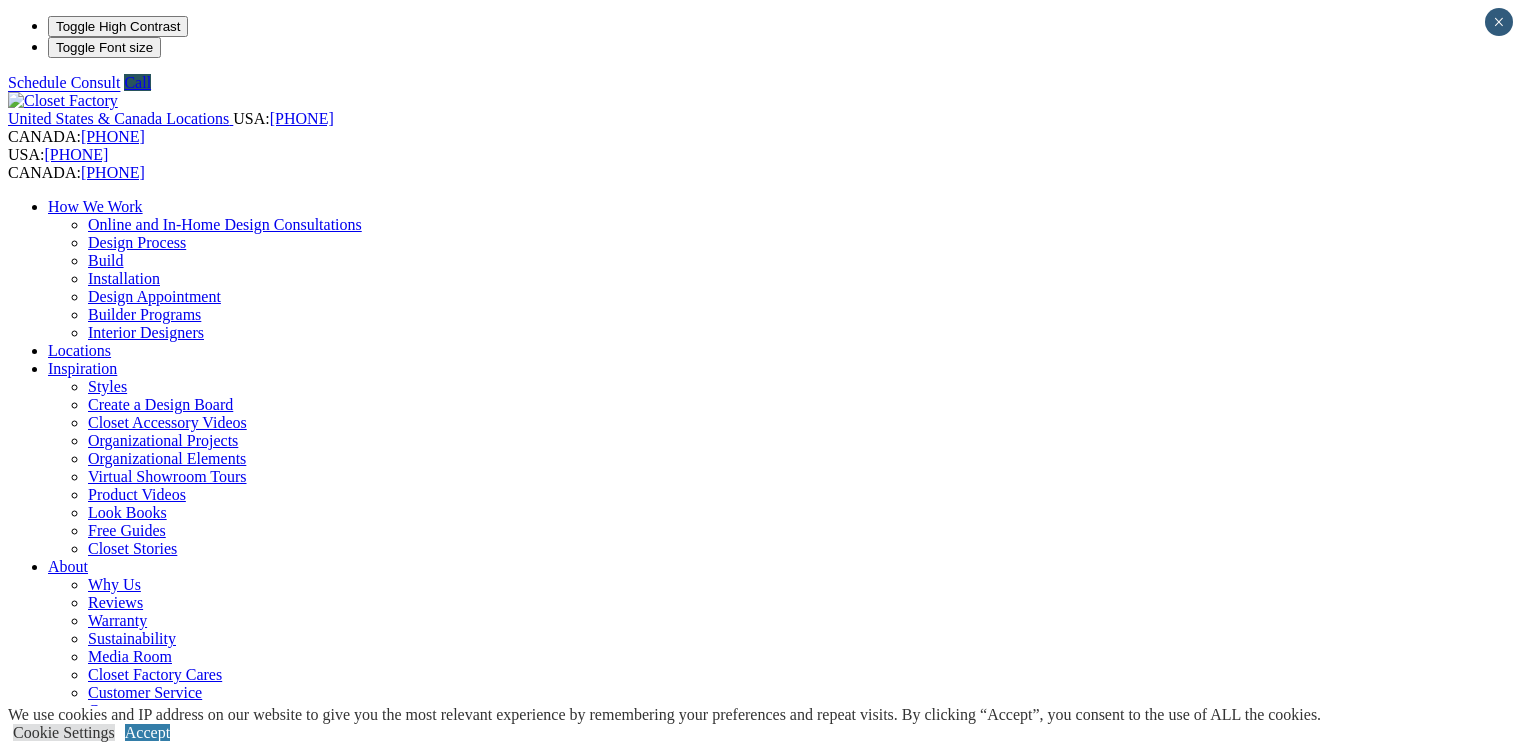 scroll, scrollTop: 0, scrollLeft: 0, axis: both 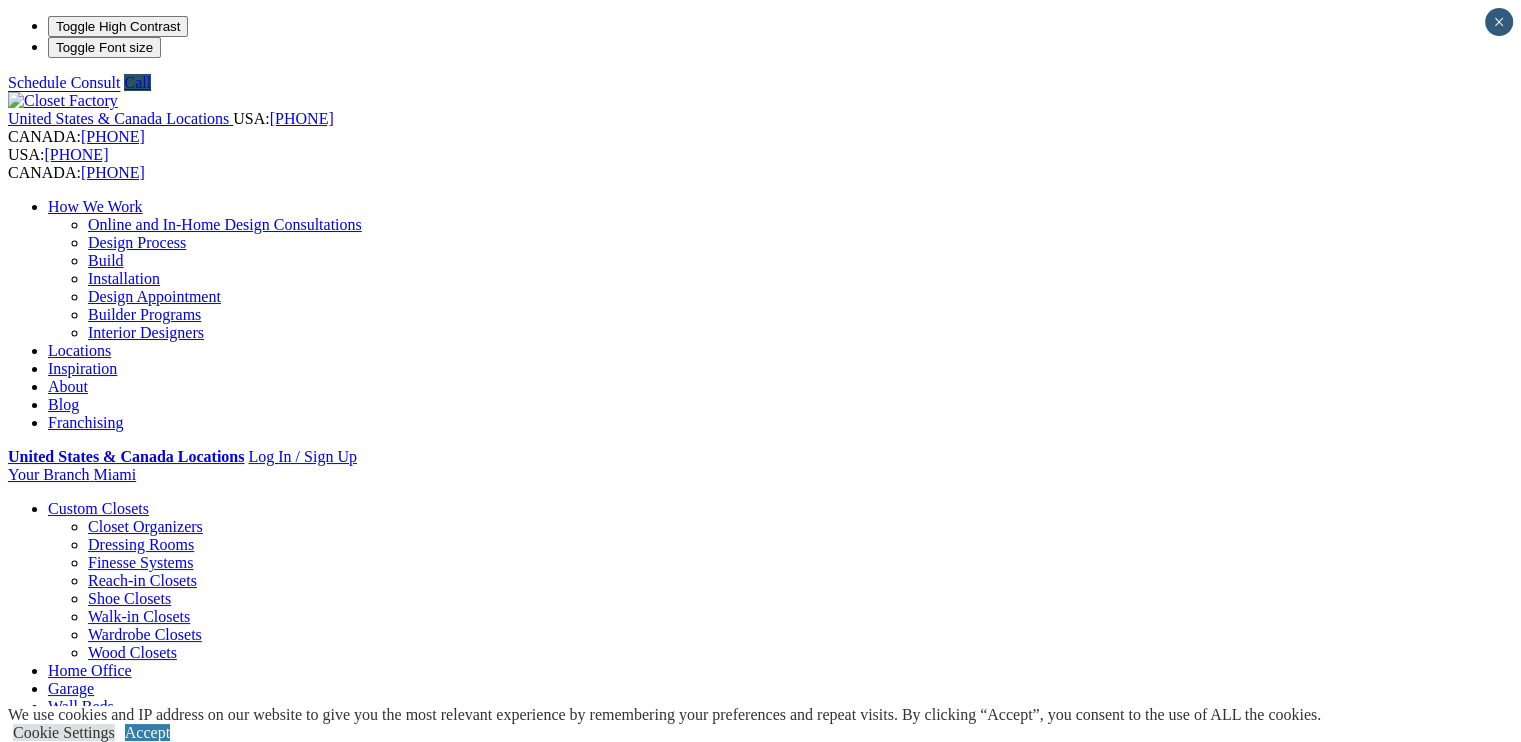 click at bounding box center (164, 1010) 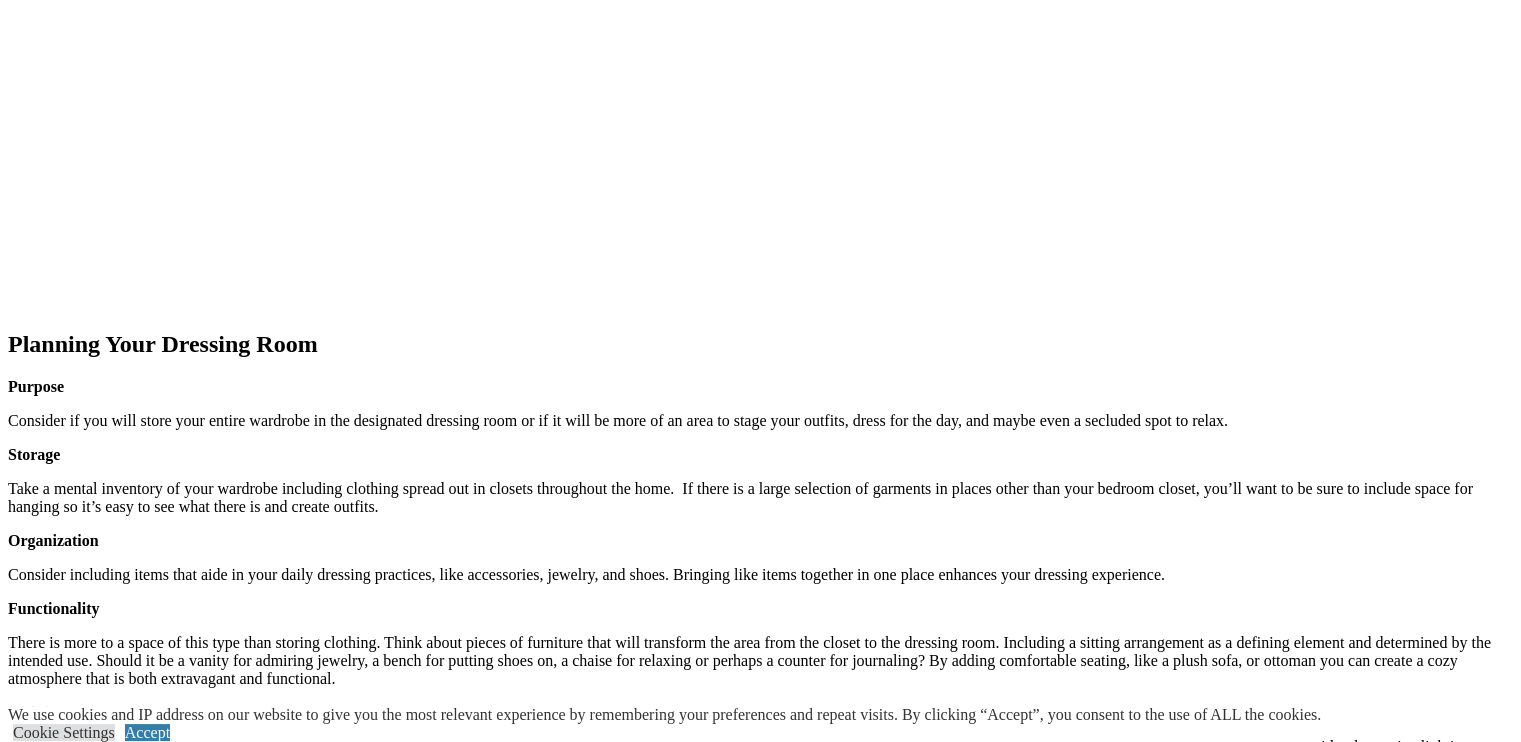 scroll, scrollTop: 1960, scrollLeft: 0, axis: vertical 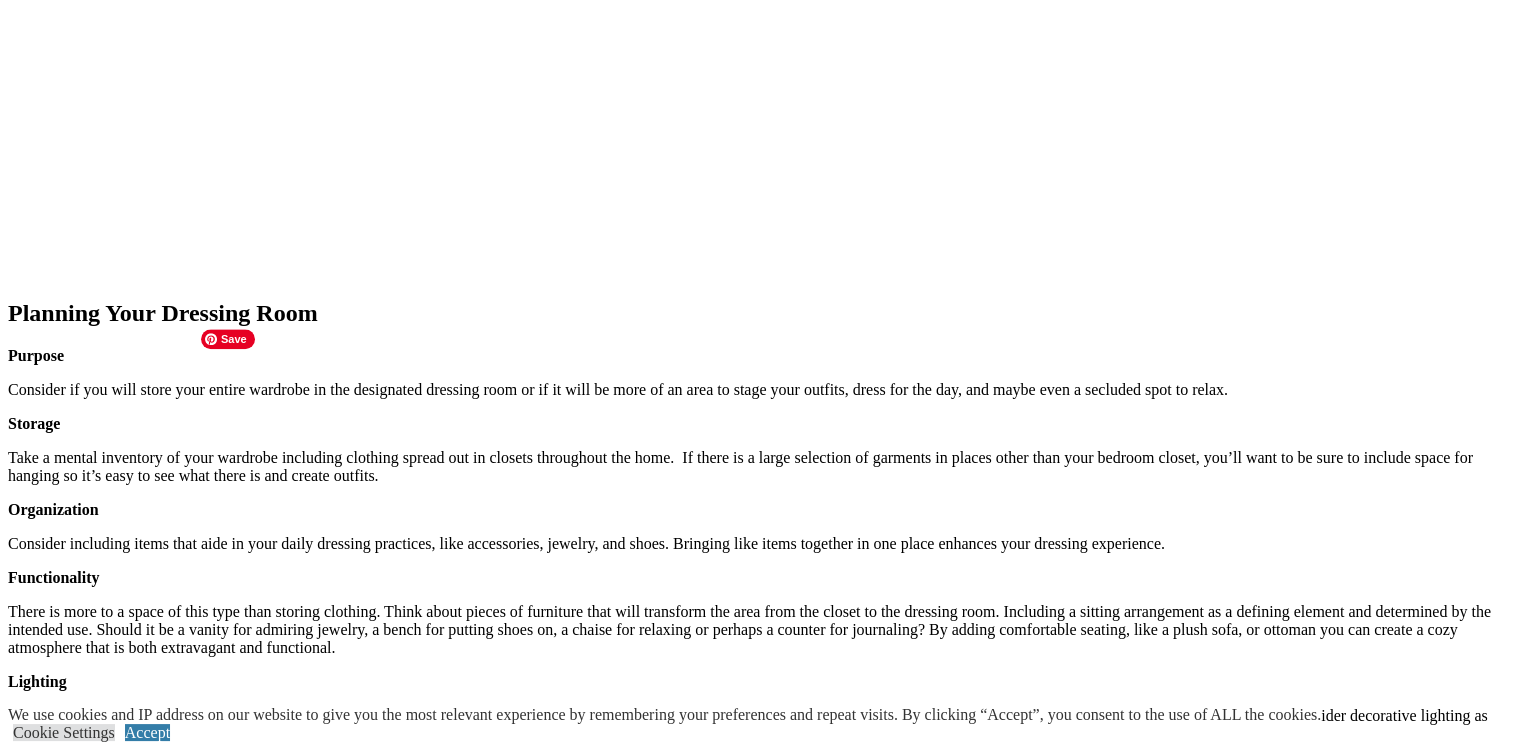 click at bounding box center (-746, 1241) 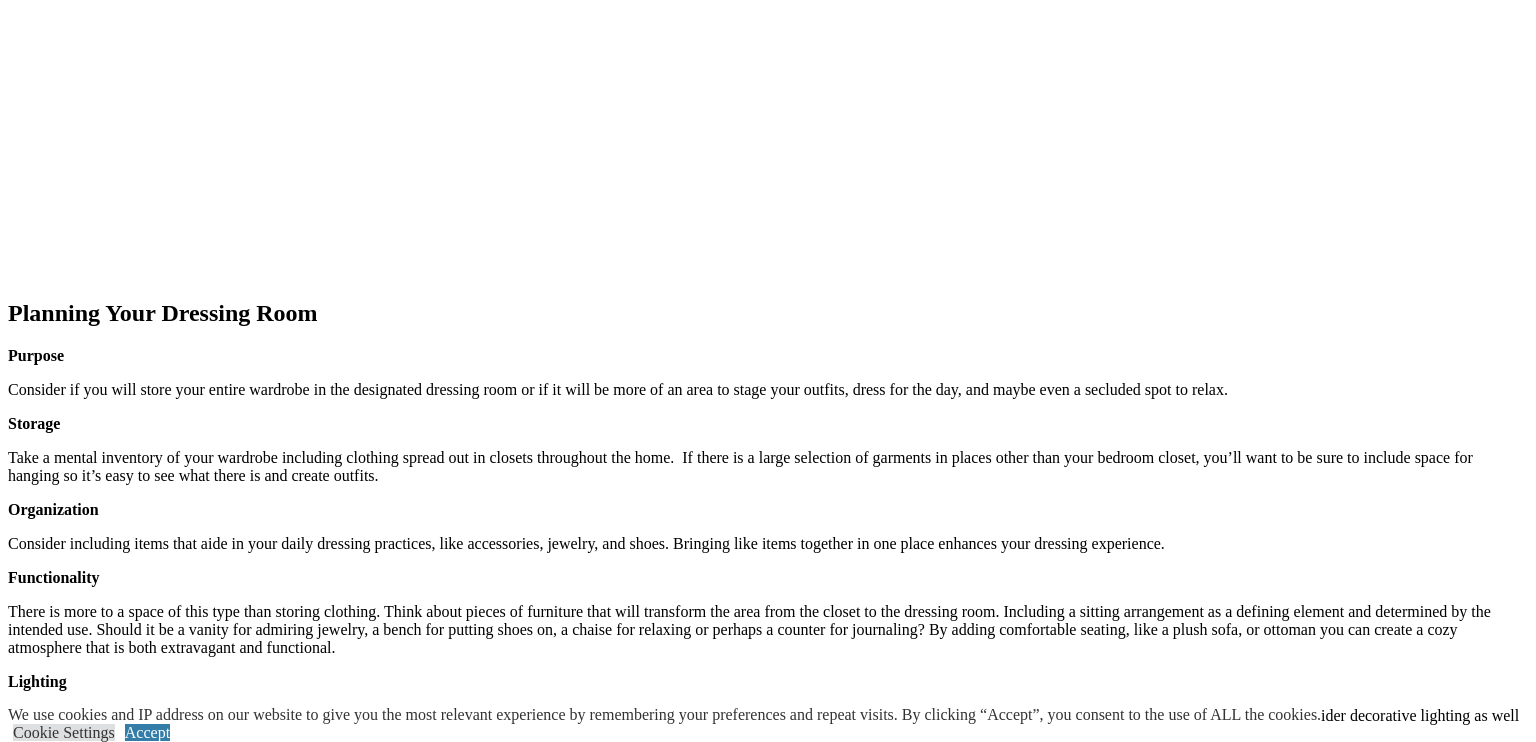 click on "dtessing room with large island" at bounding box center [168, 8806] 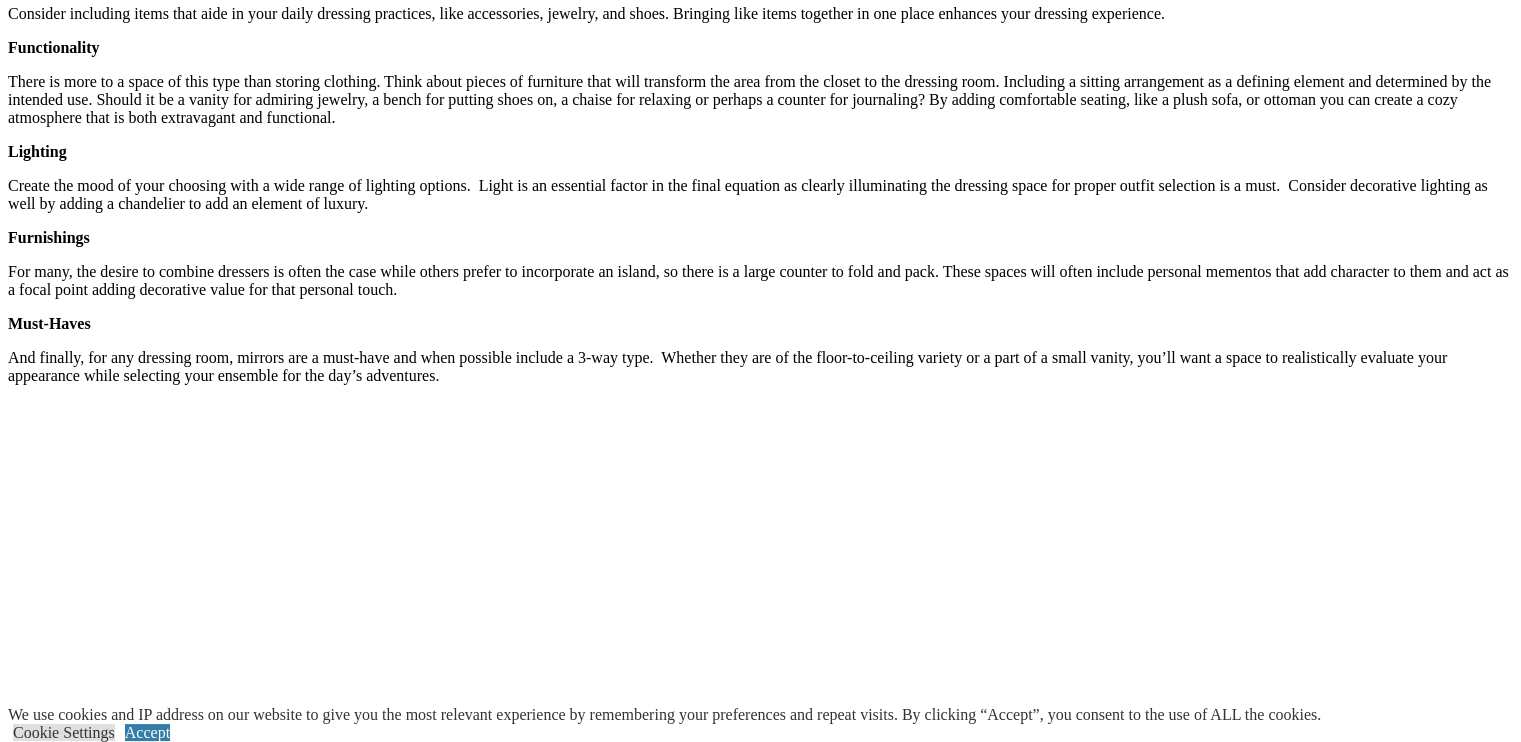 scroll, scrollTop: 2504, scrollLeft: 0, axis: vertical 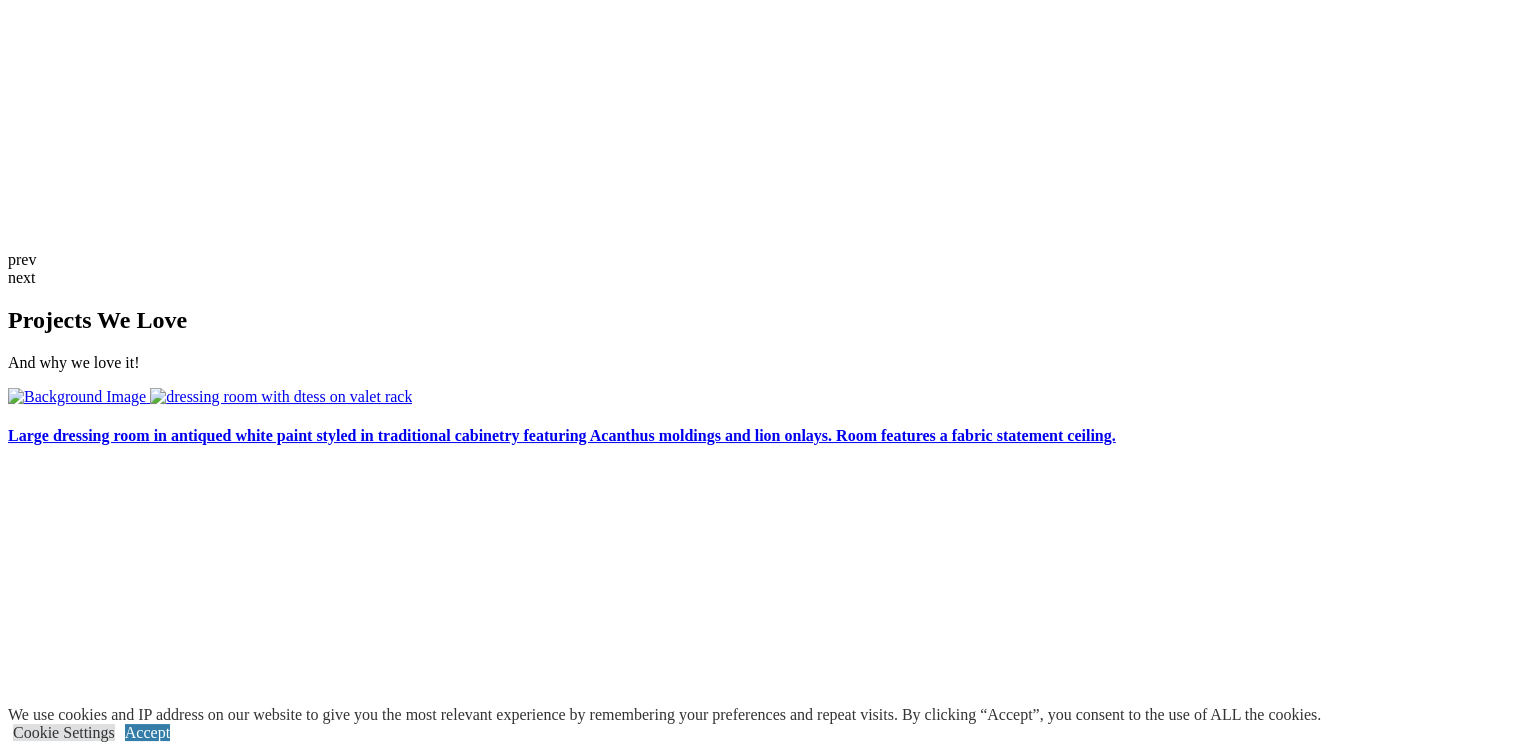 click on "Visit the custom closets gallery and get ideas for your own closet." at bounding box center (338, 2537) 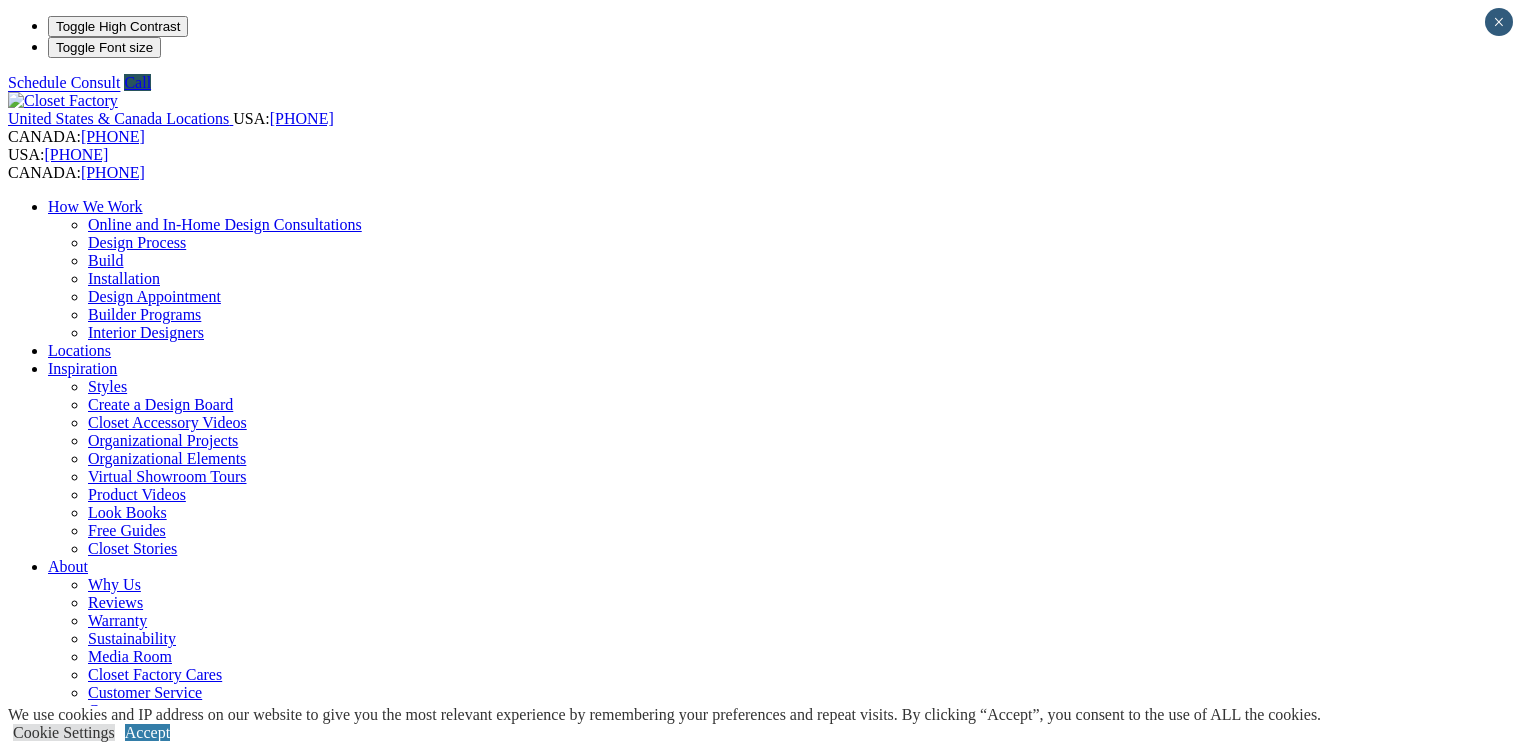 scroll, scrollTop: 0, scrollLeft: 0, axis: both 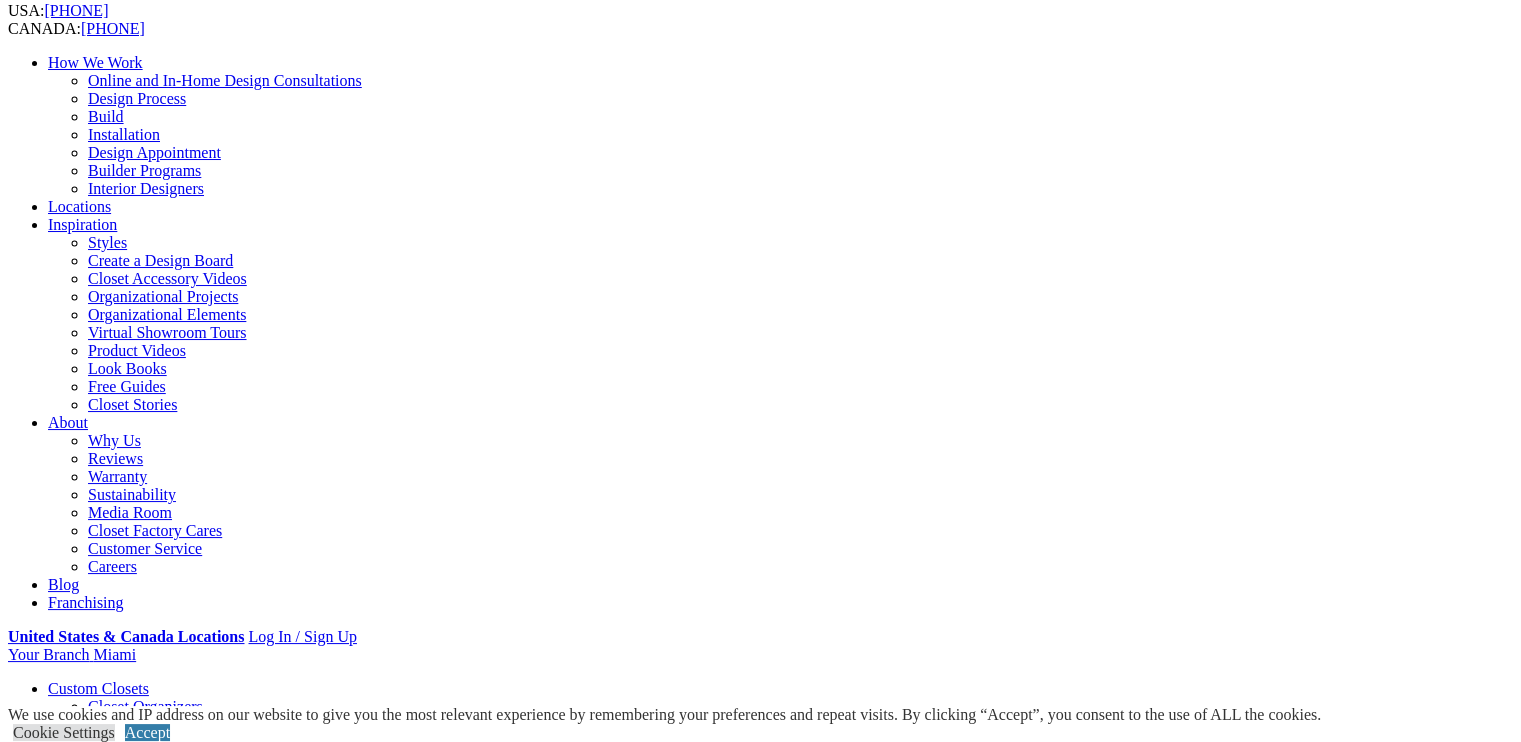 click on "Gallery" at bounding box center [111, 1932] 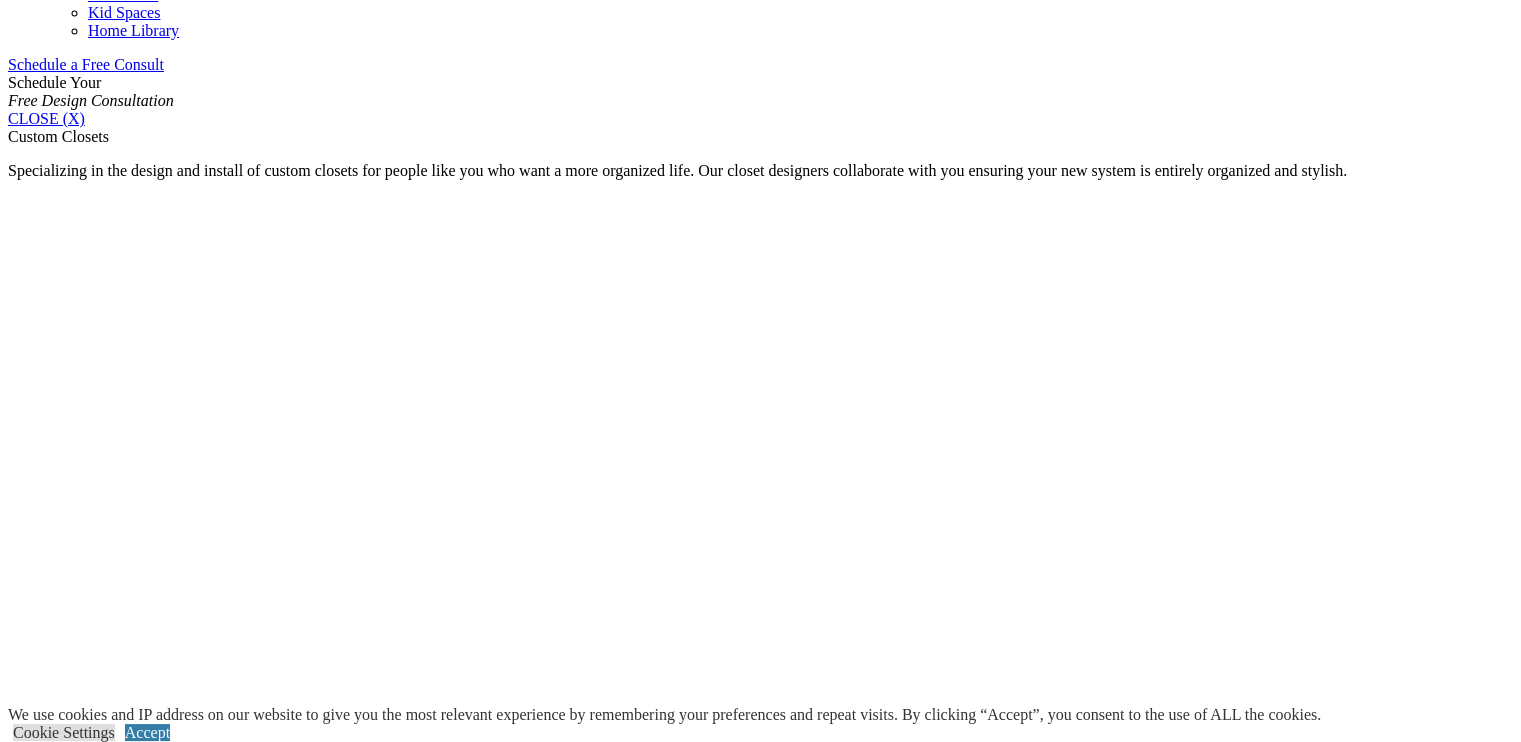 scroll, scrollTop: 1386, scrollLeft: 0, axis: vertical 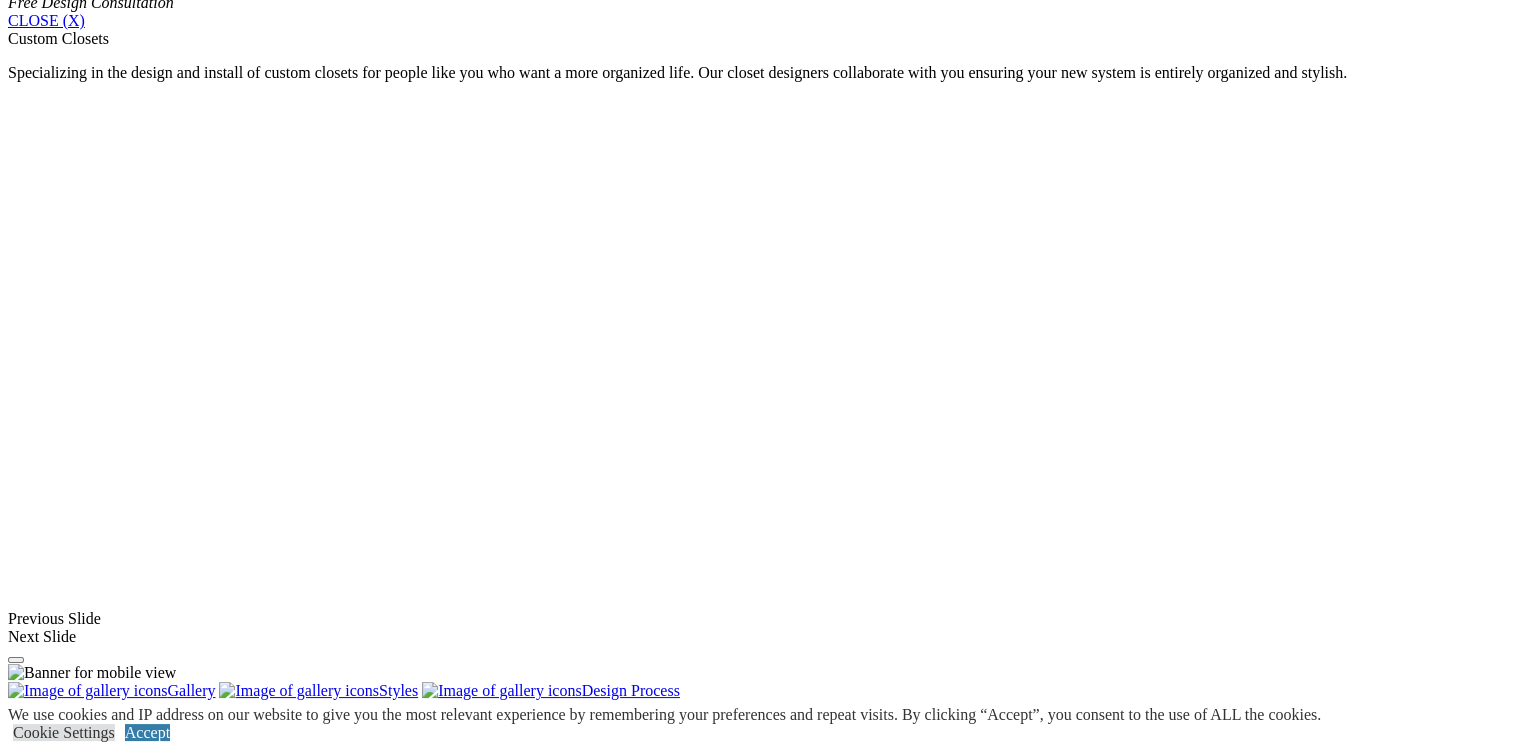 click on "Walk-In" at bounding box center (74, 1921) 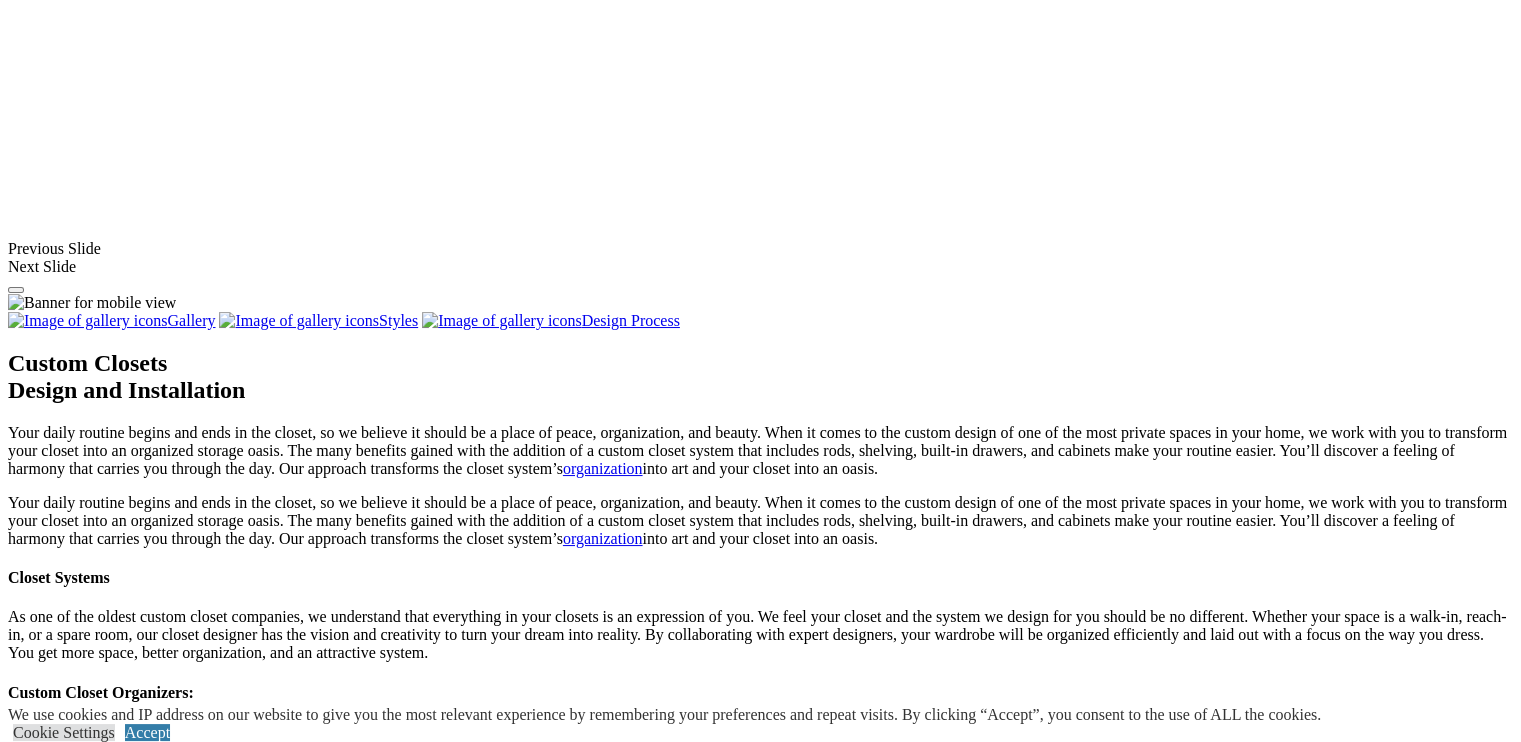 scroll, scrollTop: 1748, scrollLeft: 0, axis: vertical 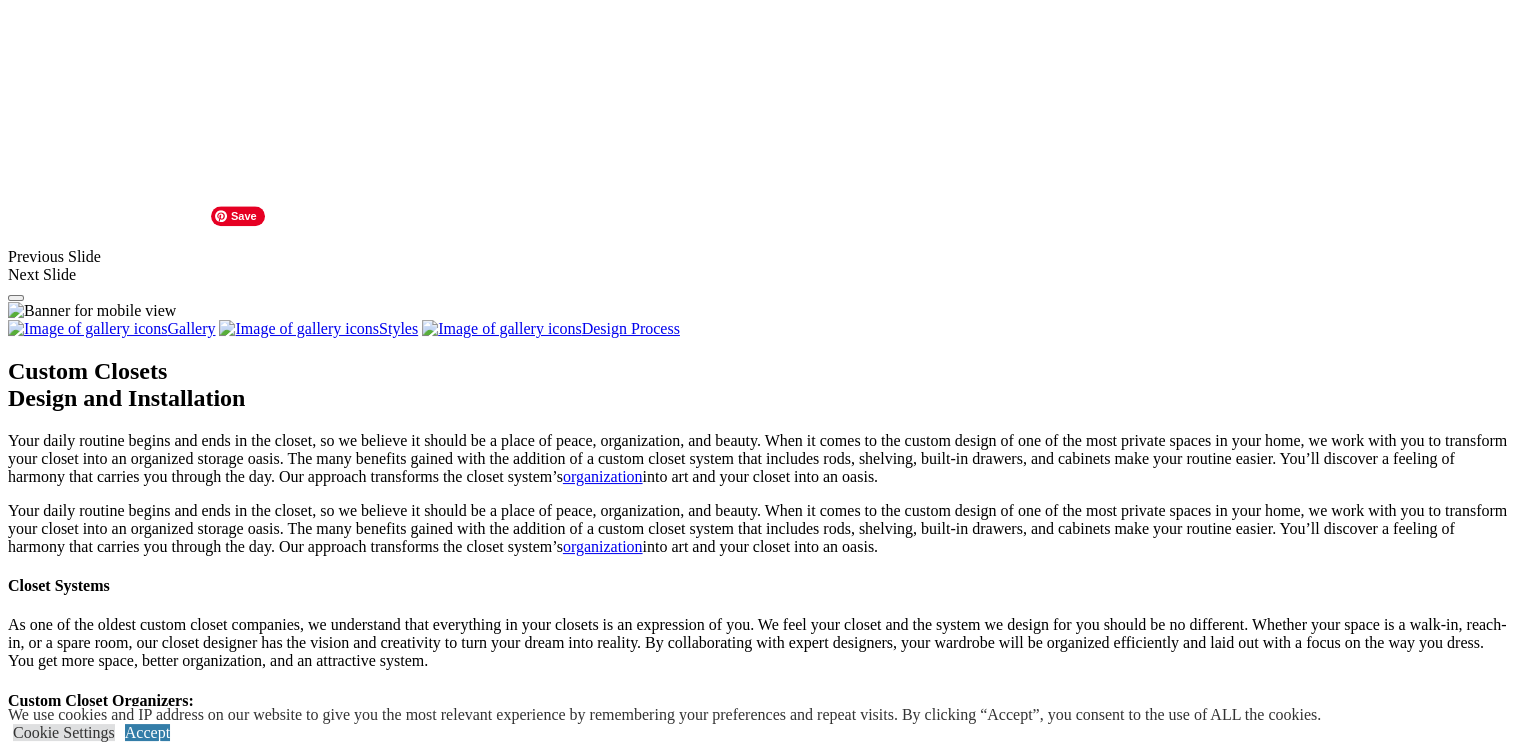 click at bounding box center [120, 1777] 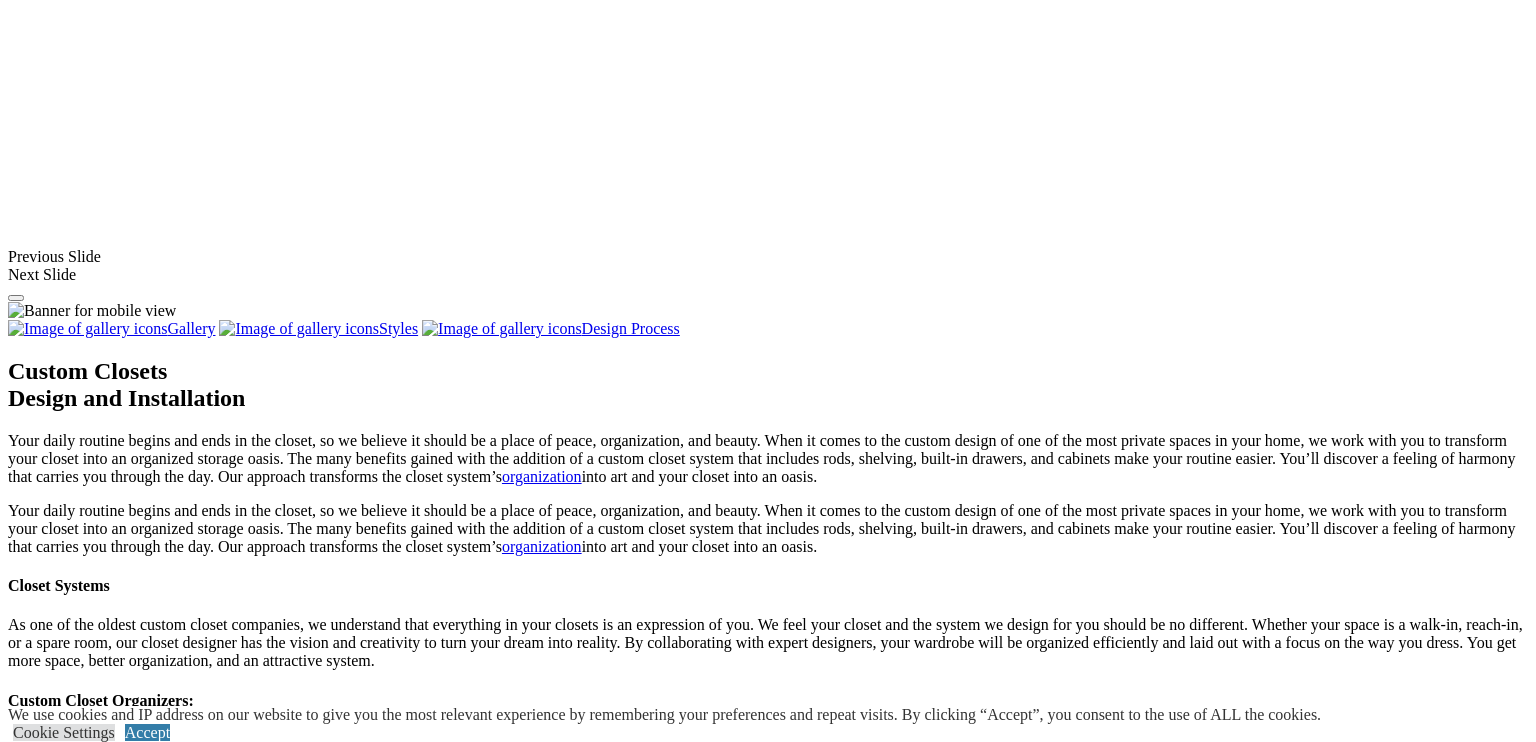 click at bounding box center (8, 48589) 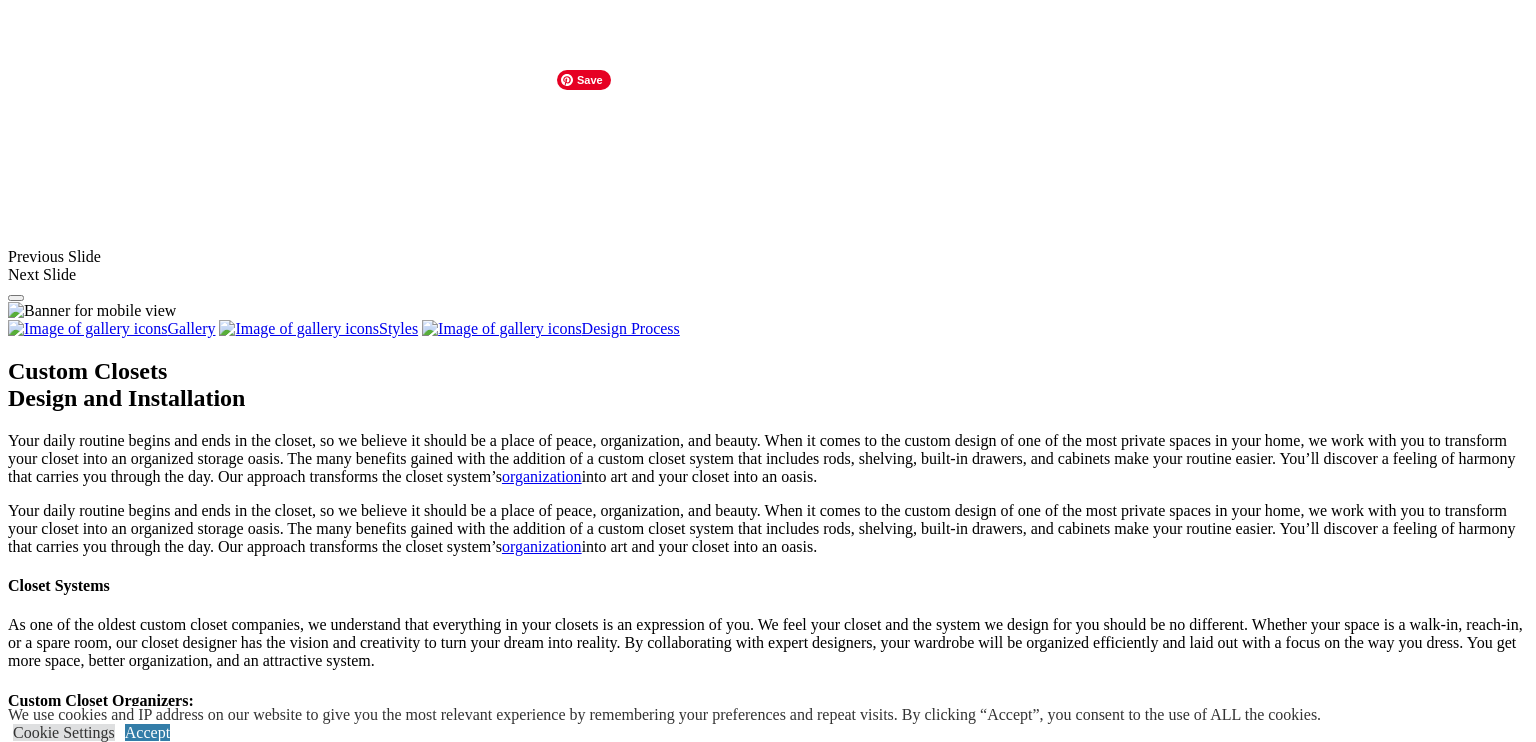 click at bounding box center (154, 48580) 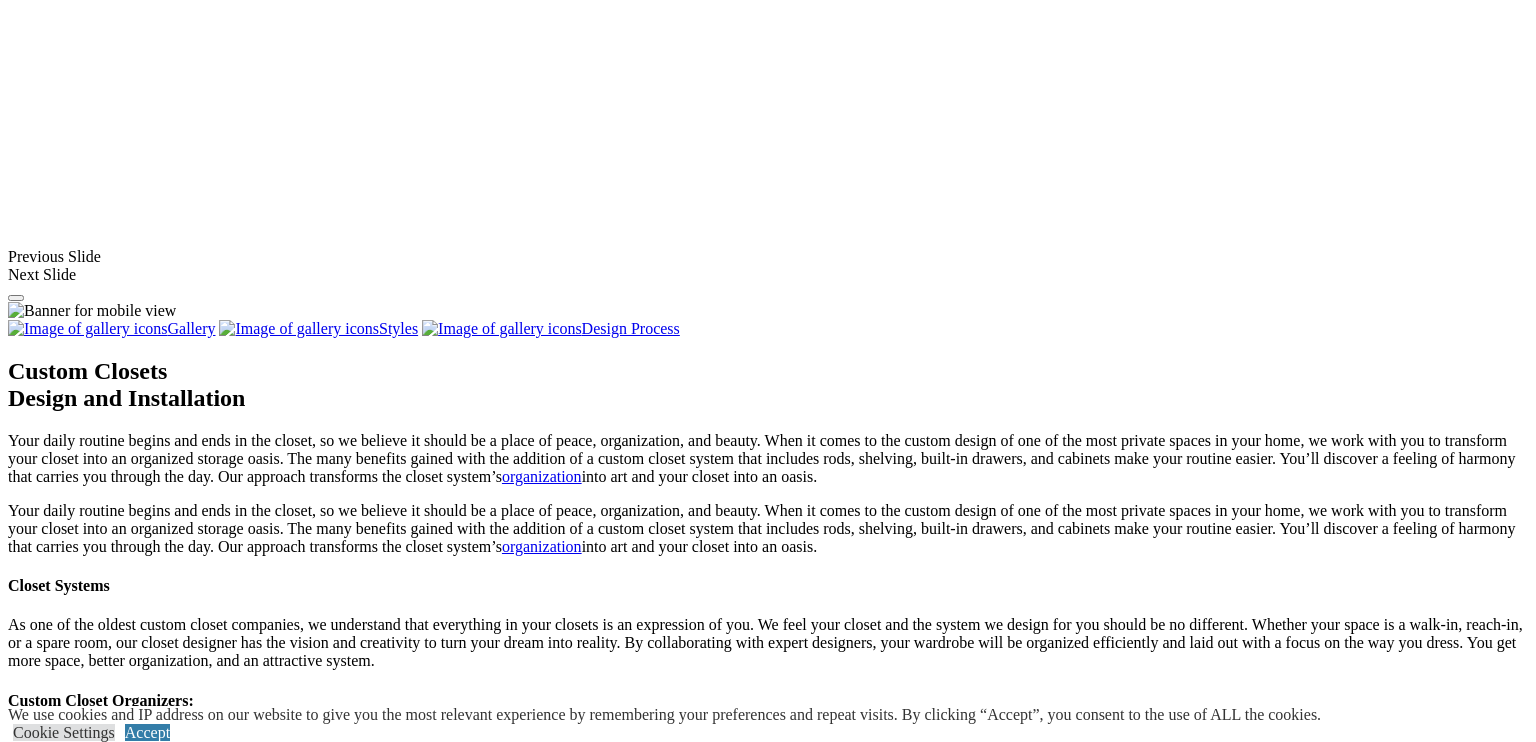 click at bounding box center [8, 48589] 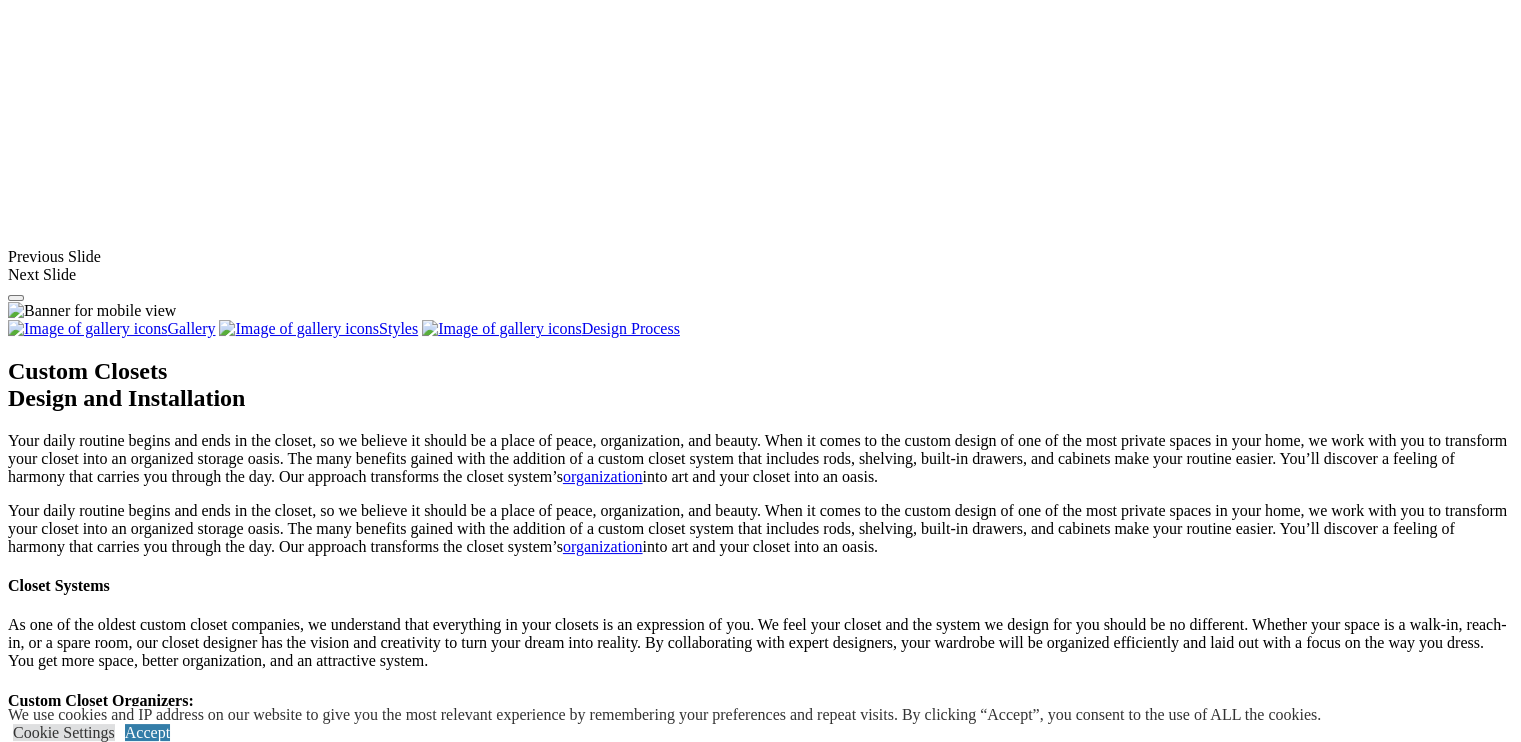click on "Schedule a Free Consult" at bounding box center [86, -396] 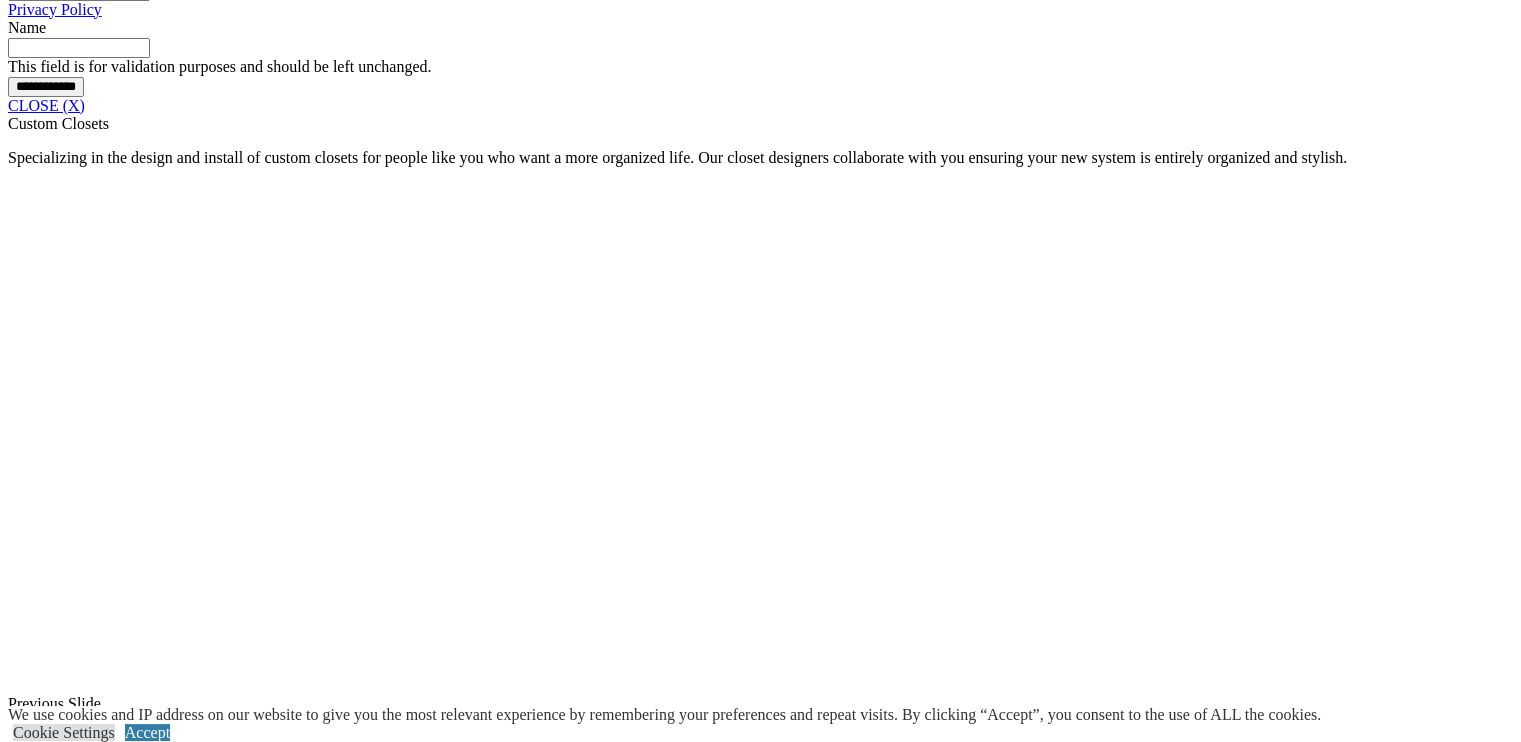 click on "First Name" at bounding box center (95, -315) 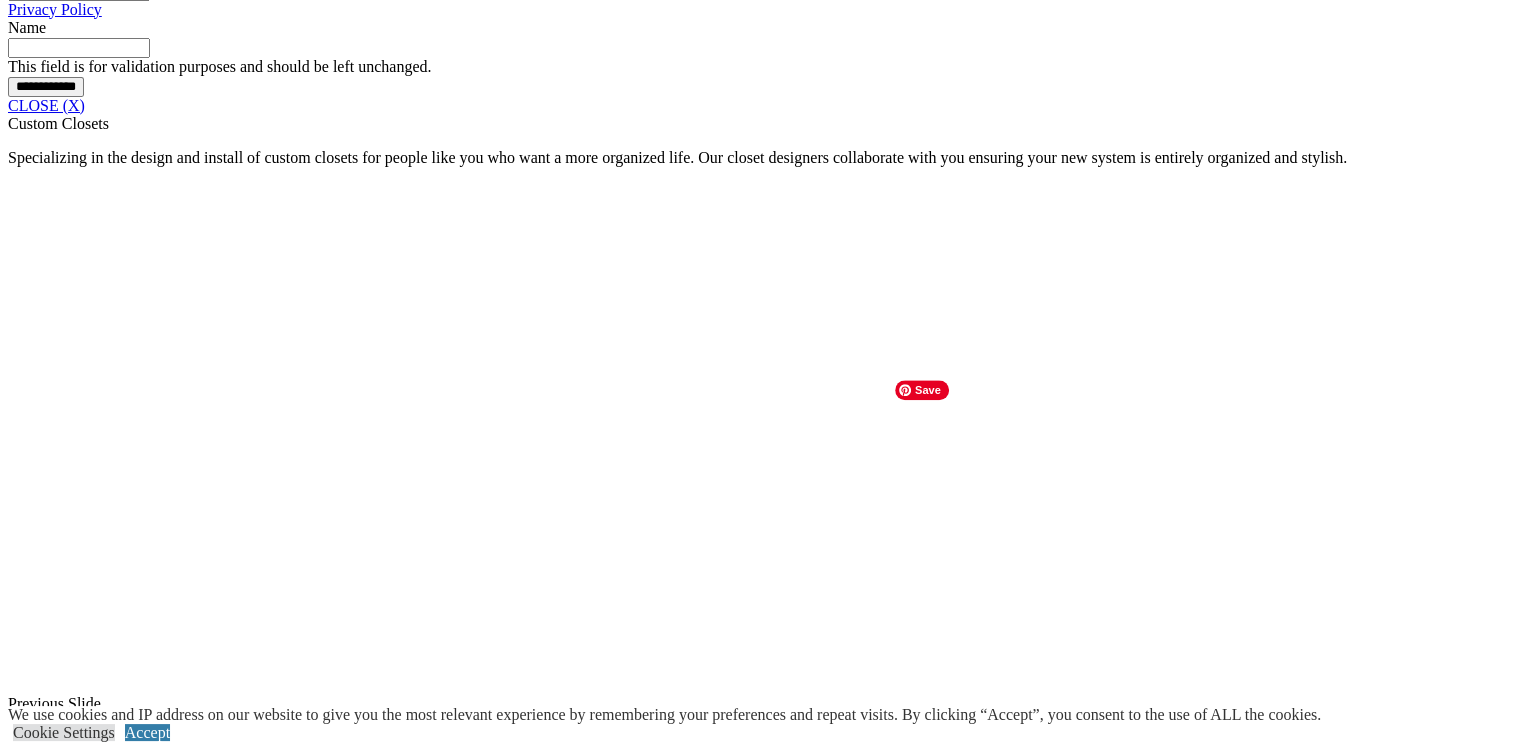drag, startPoint x: 1374, startPoint y: 406, endPoint x: 956, endPoint y: 467, distance: 422.42752 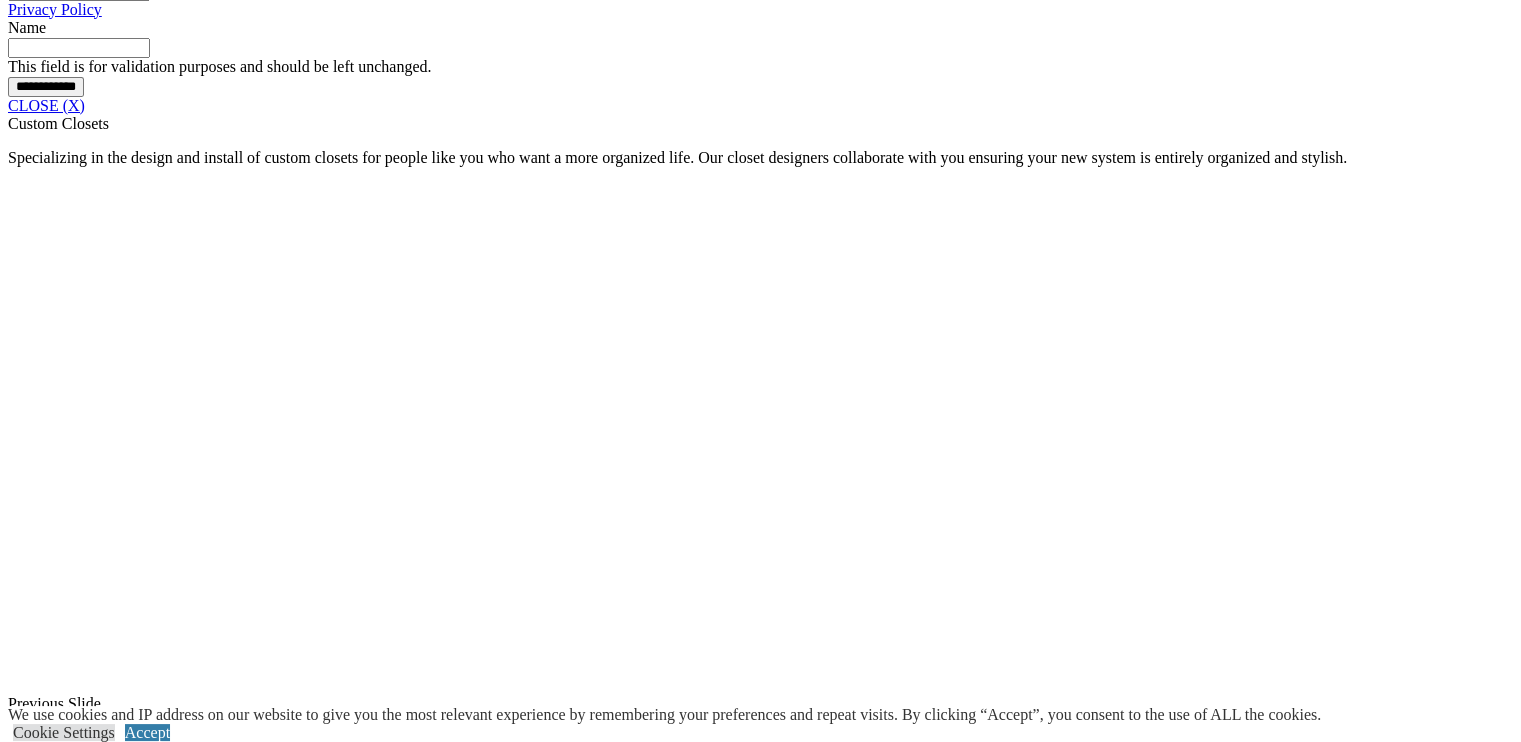 type on "**********" 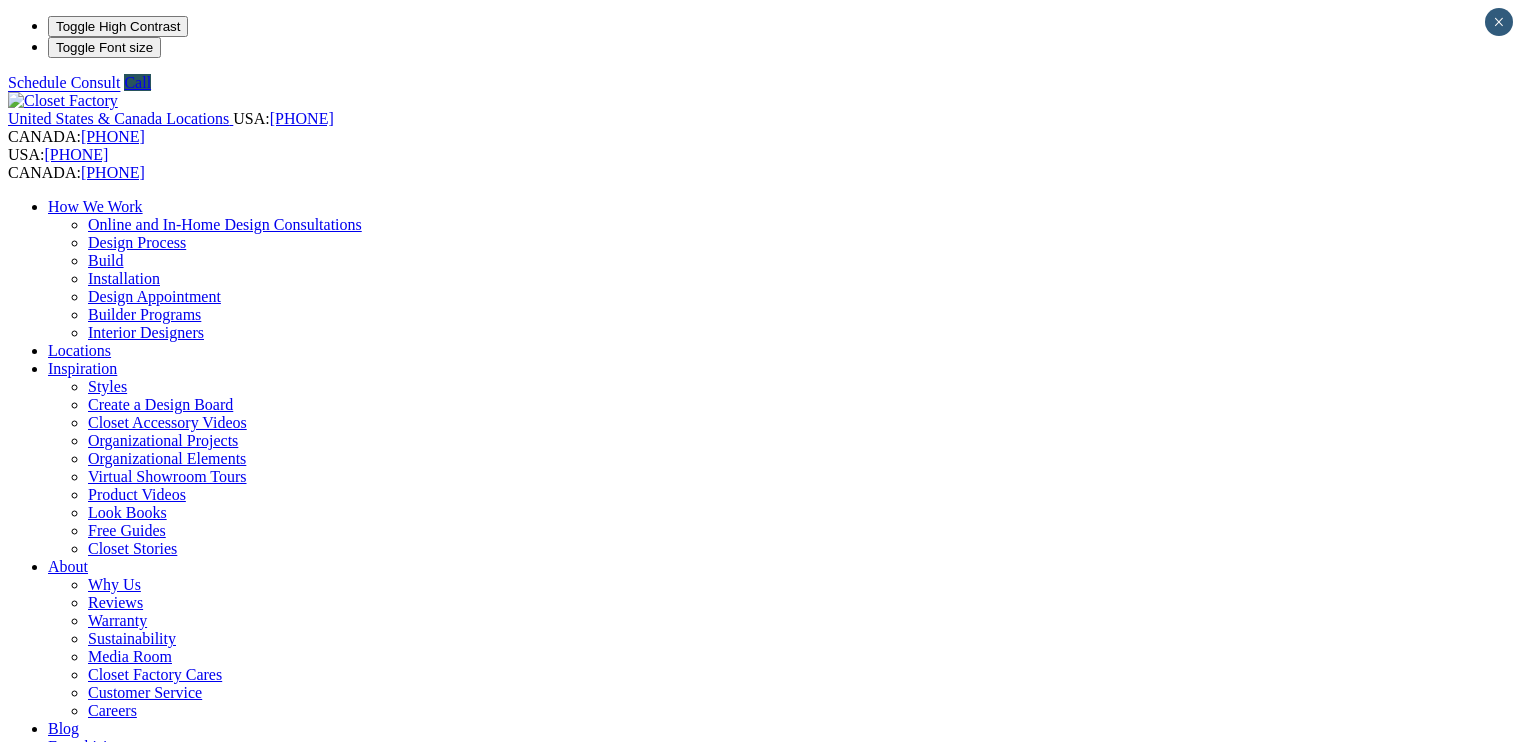 scroll, scrollTop: 0, scrollLeft: 0, axis: both 